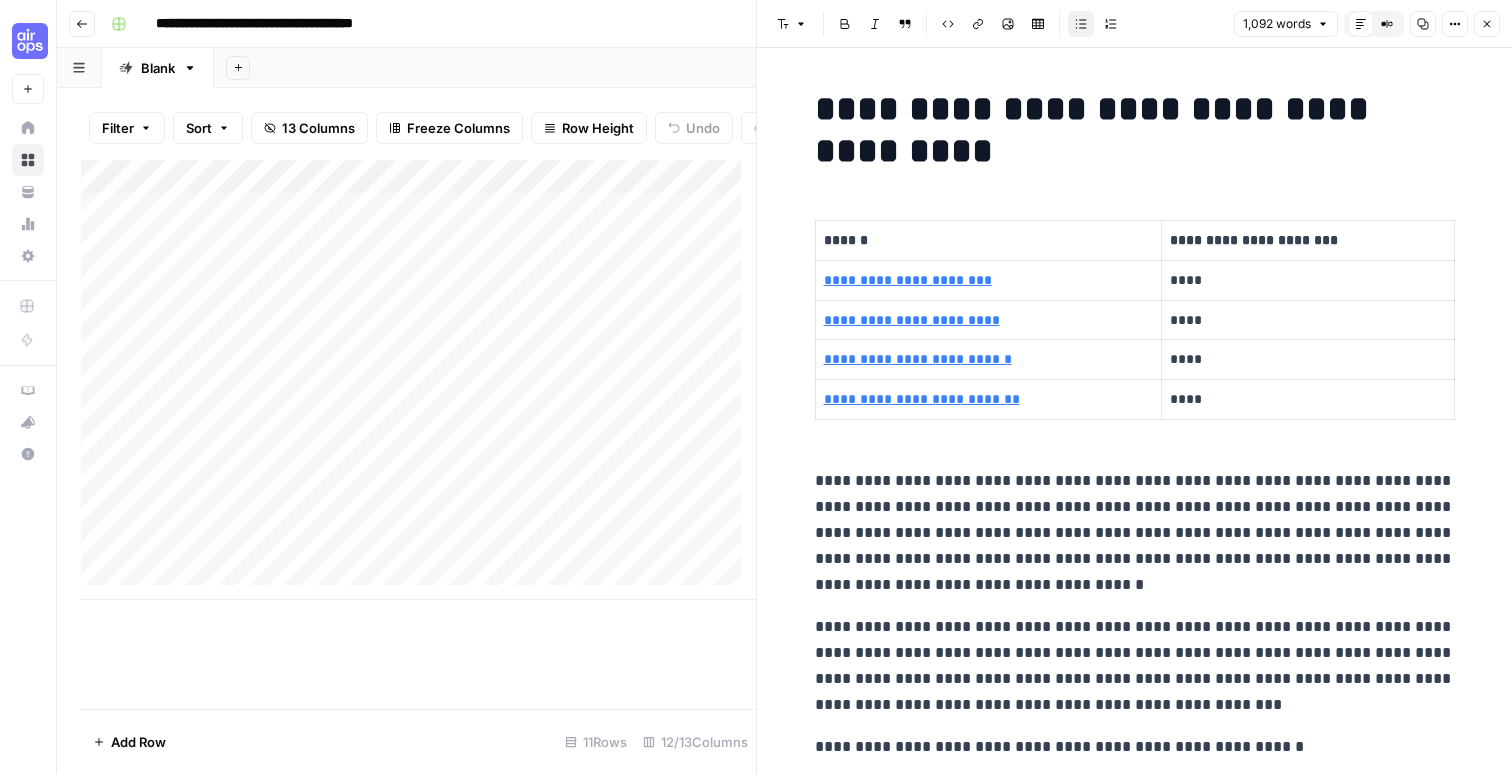 scroll, scrollTop: 0, scrollLeft: 0, axis: both 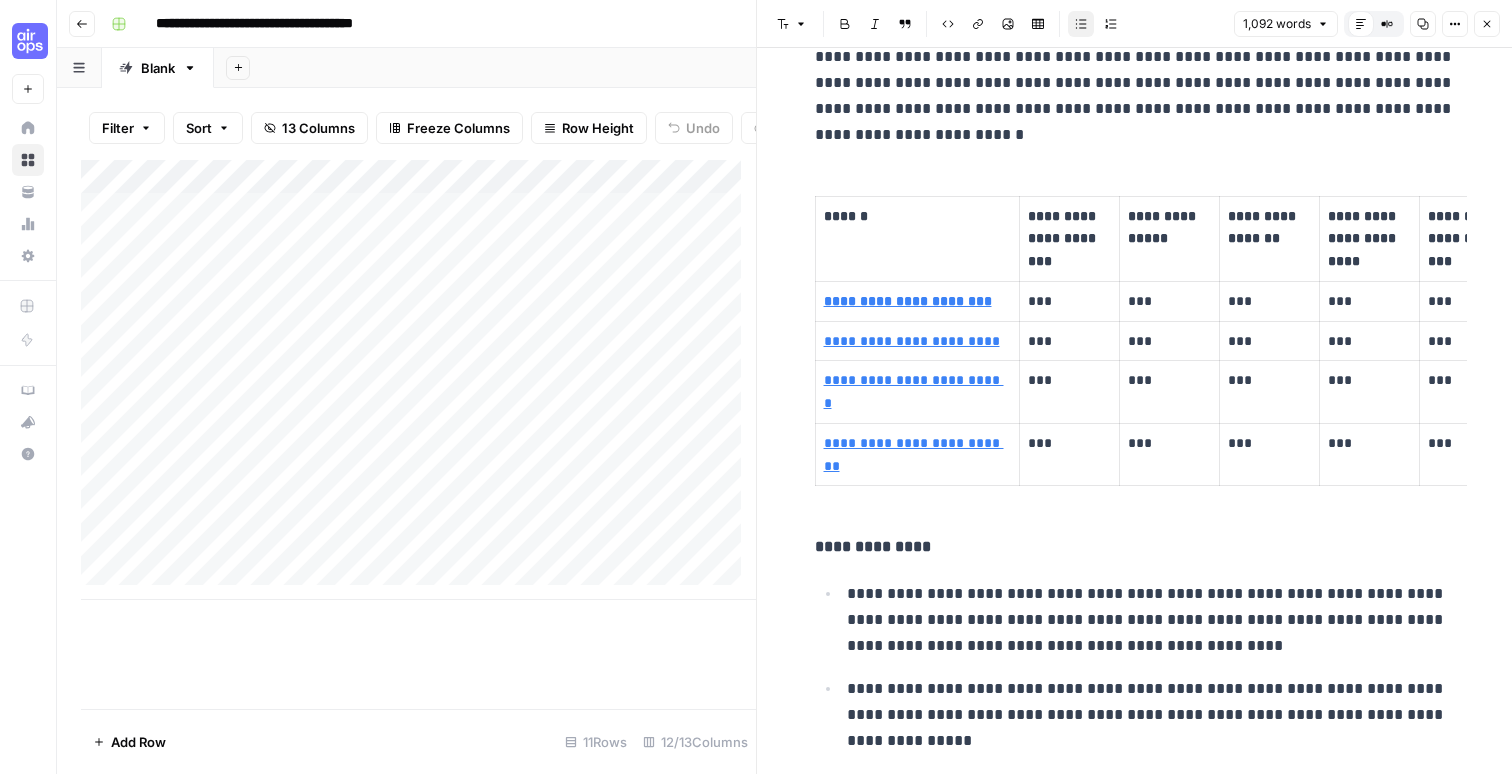 click 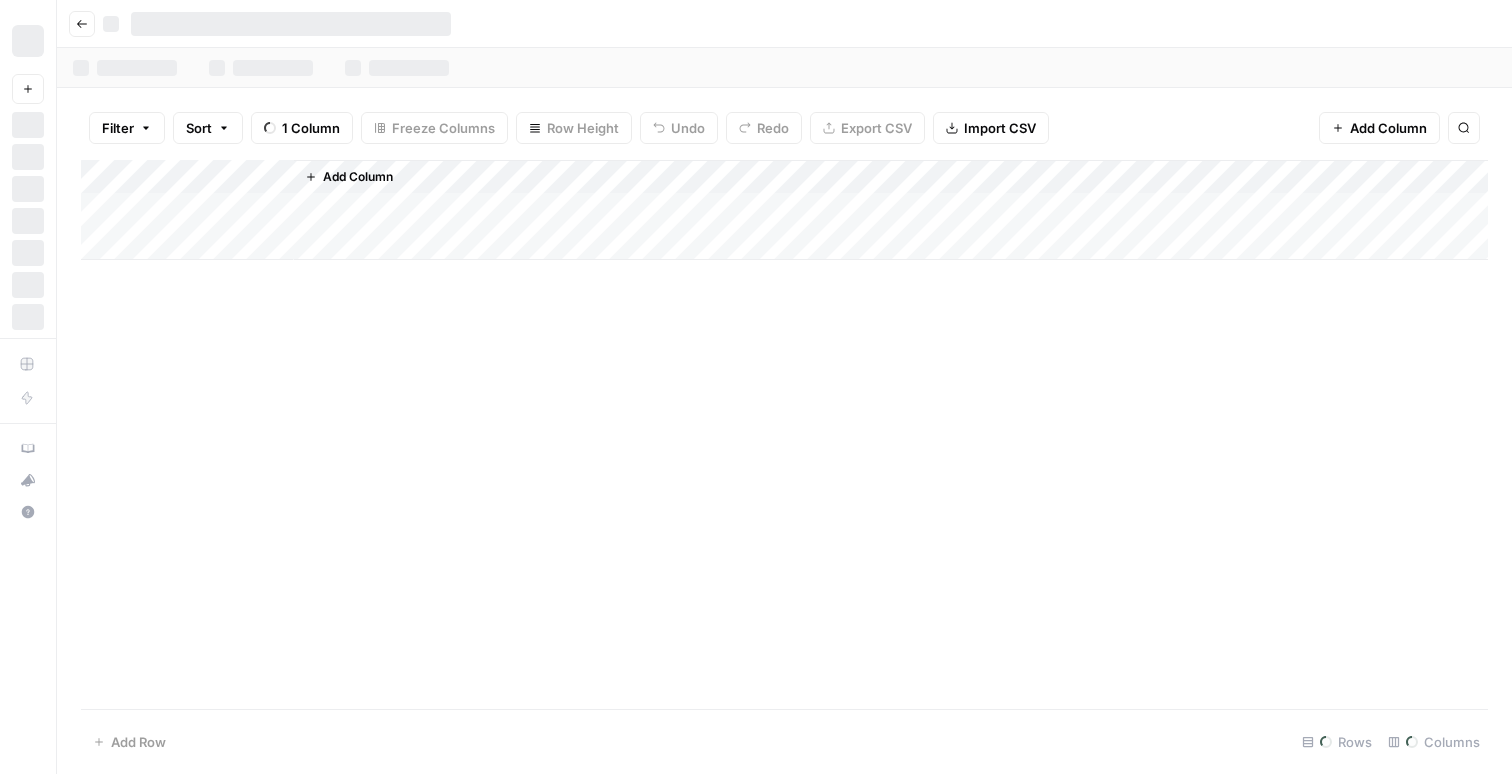 scroll, scrollTop: 0, scrollLeft: 0, axis: both 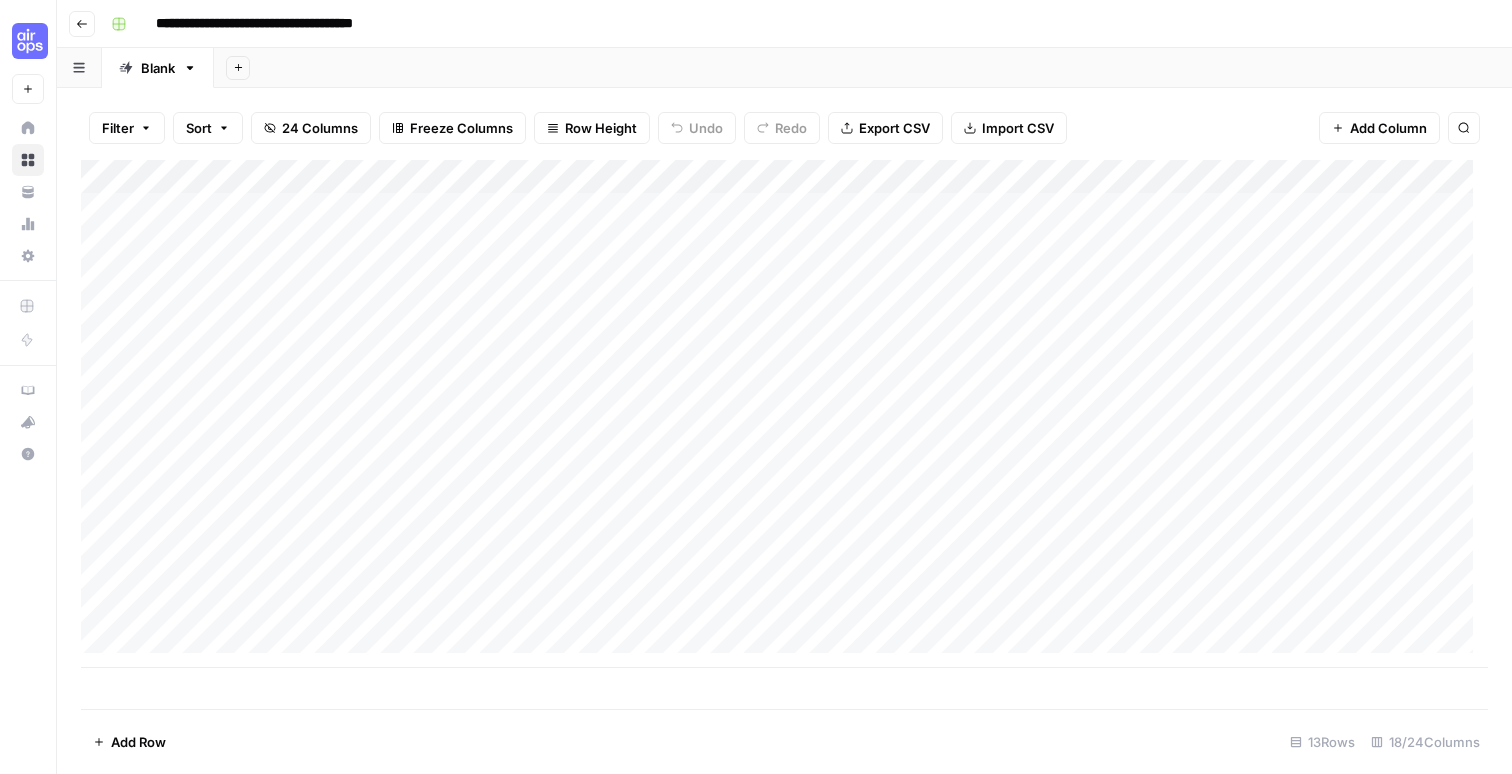 click on "Add Column" at bounding box center [784, 414] 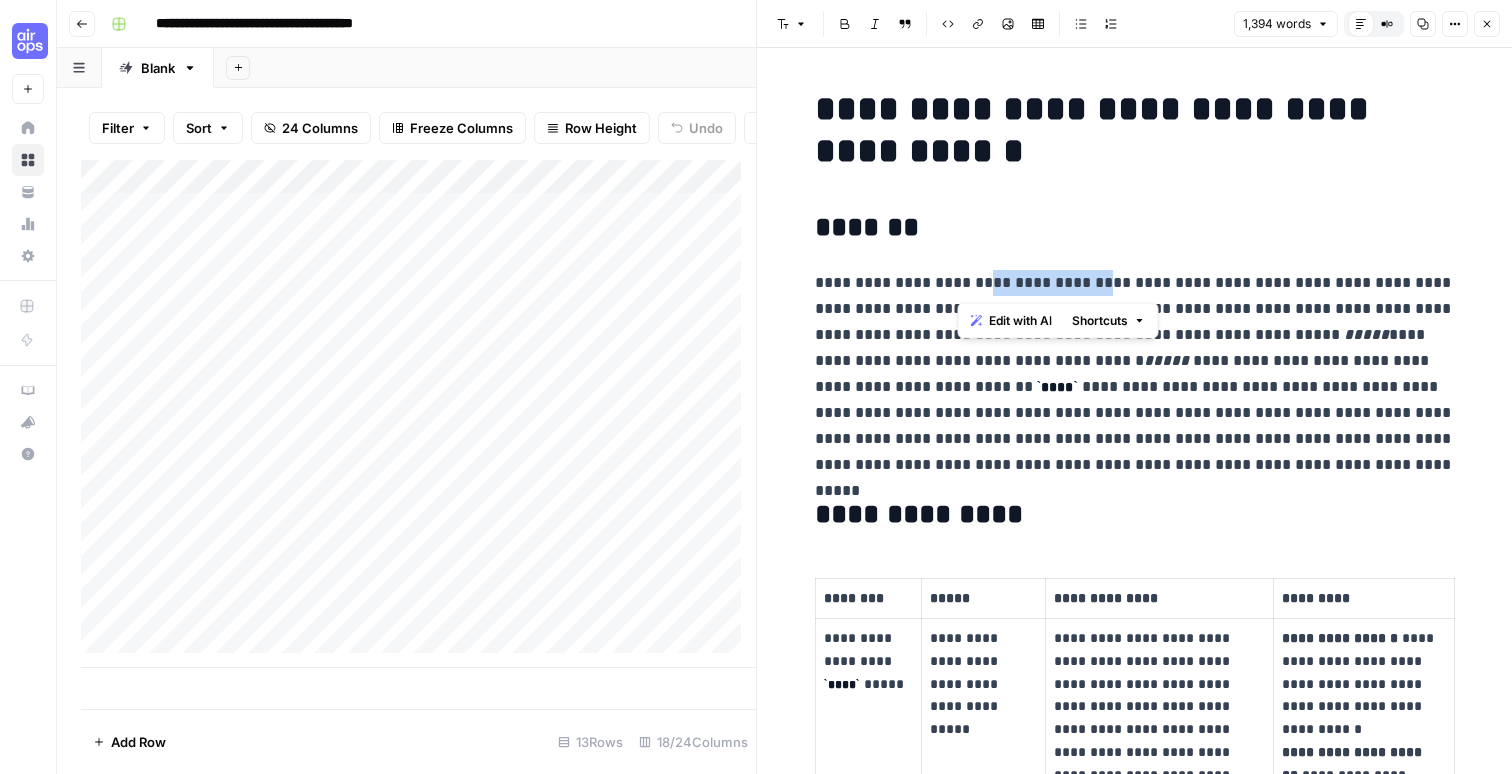 drag, startPoint x: 1039, startPoint y: 290, endPoint x: 1190, endPoint y: 300, distance: 151.33076 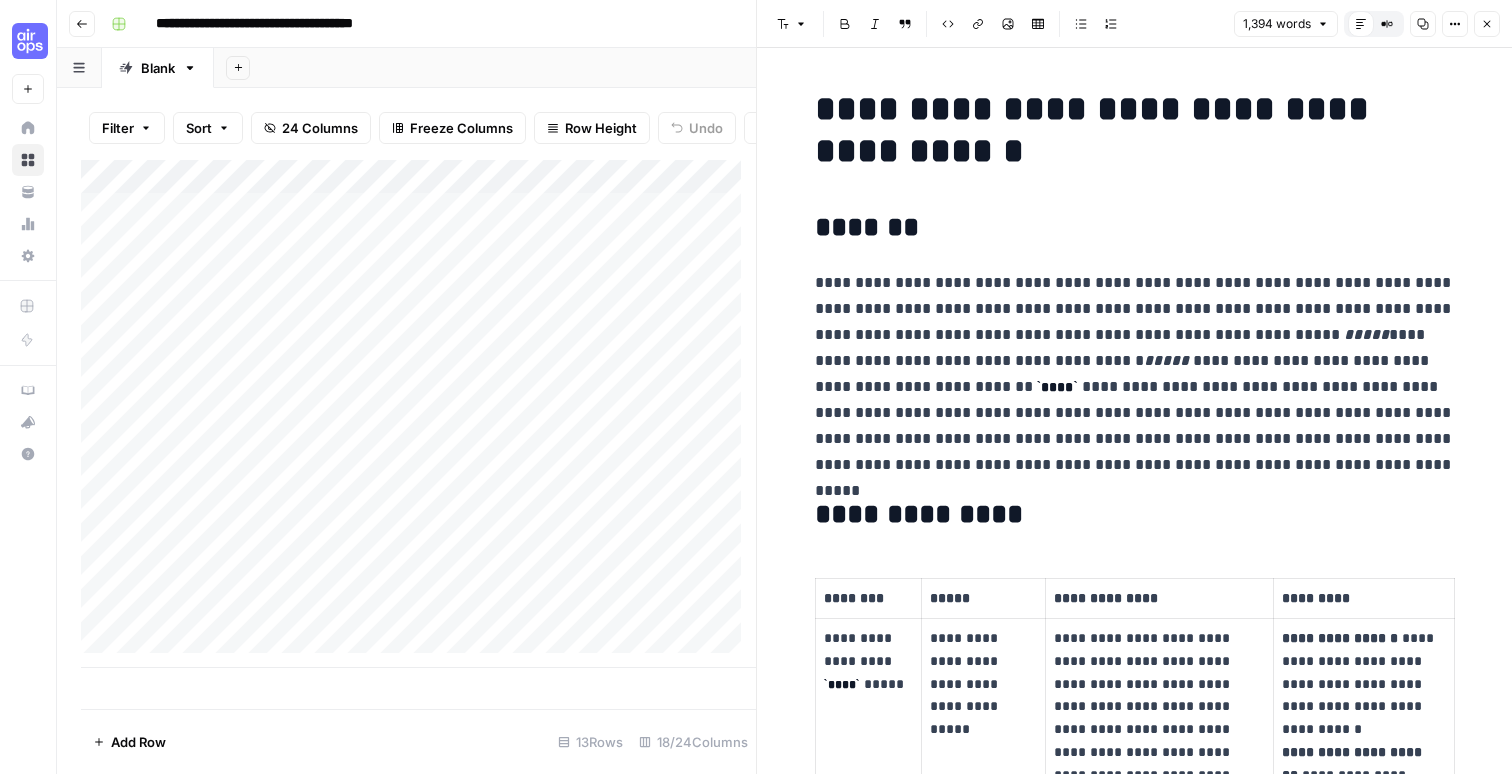 click on "**********" at bounding box center [1135, 374] 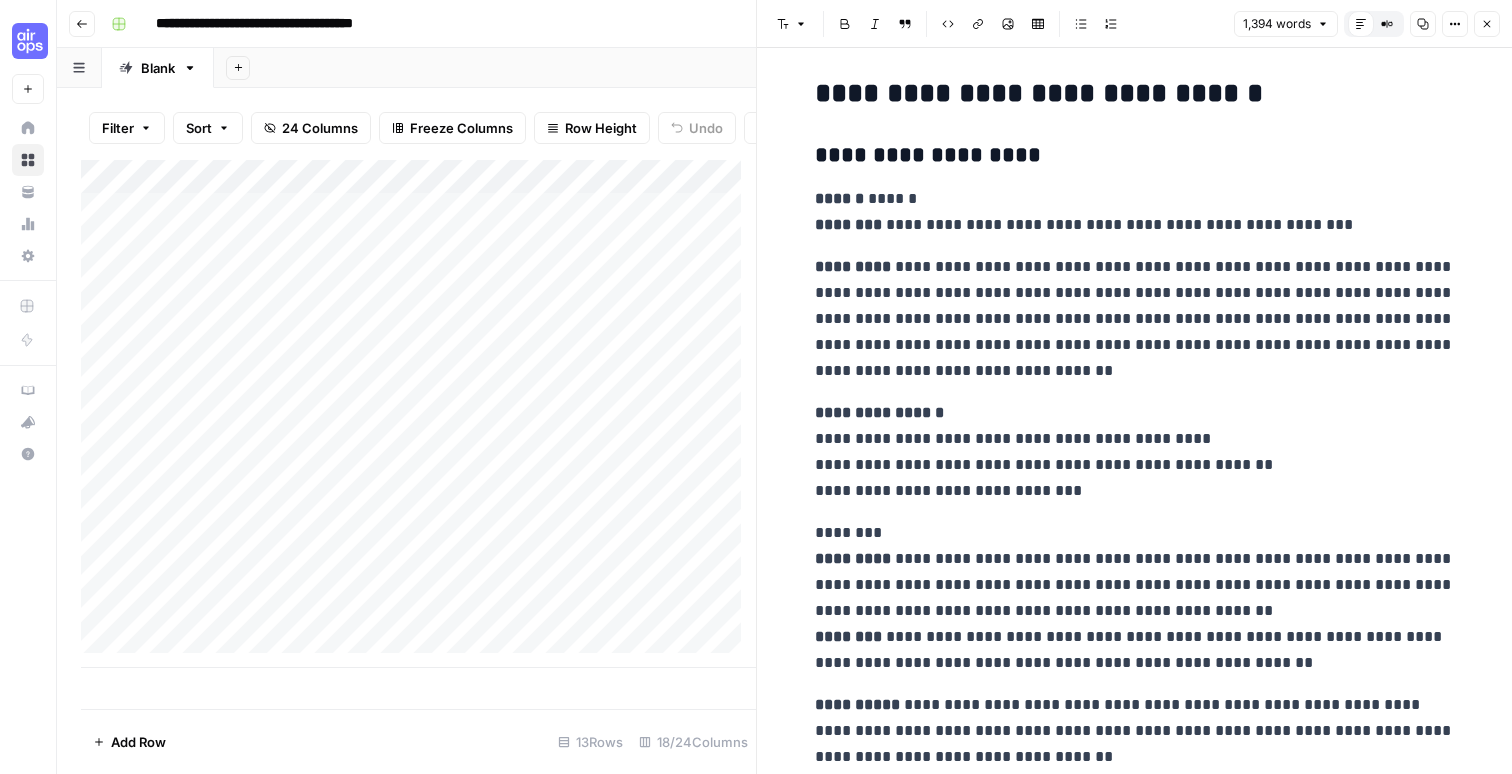 scroll, scrollTop: 3224, scrollLeft: 0, axis: vertical 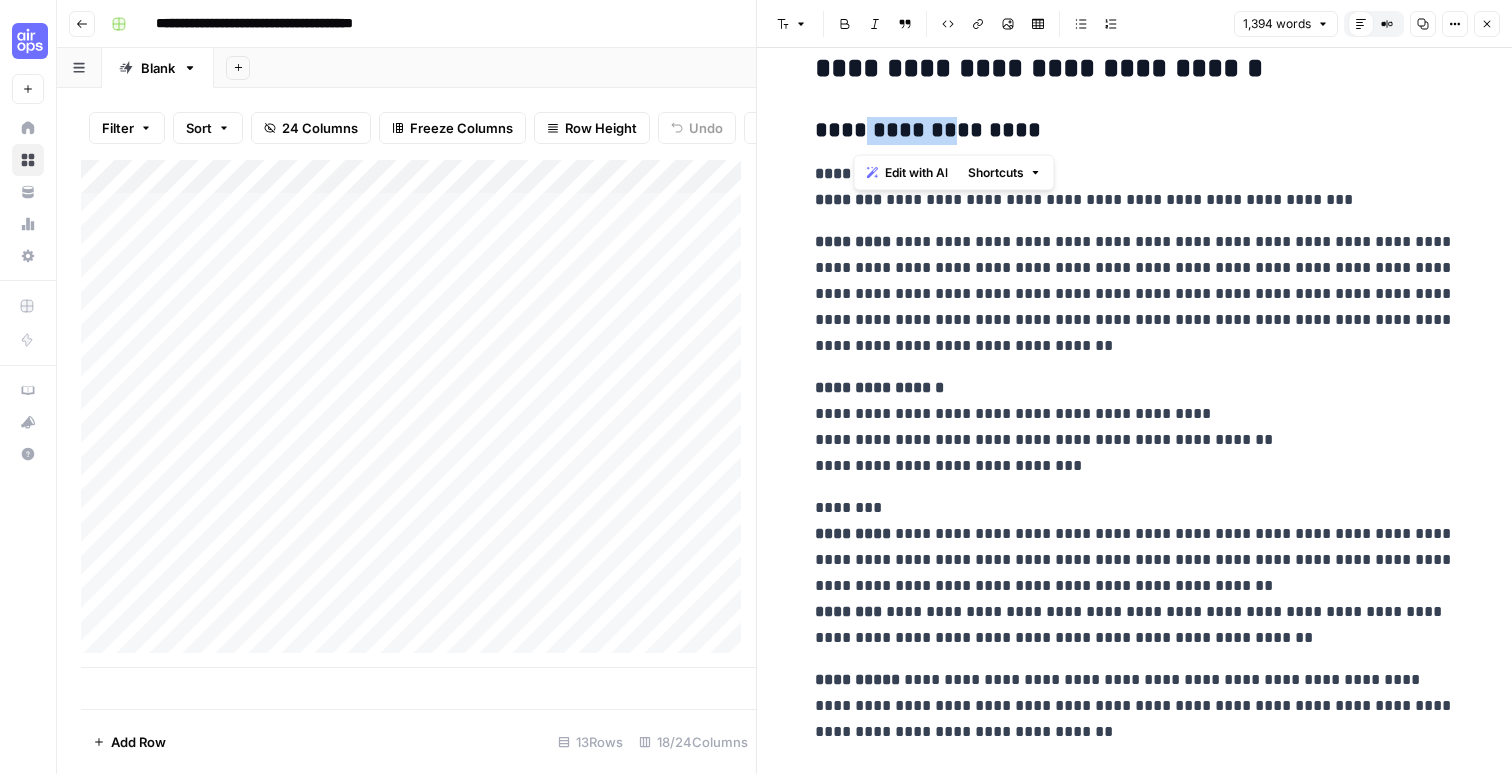 click on "**********" at bounding box center [1135, 131] 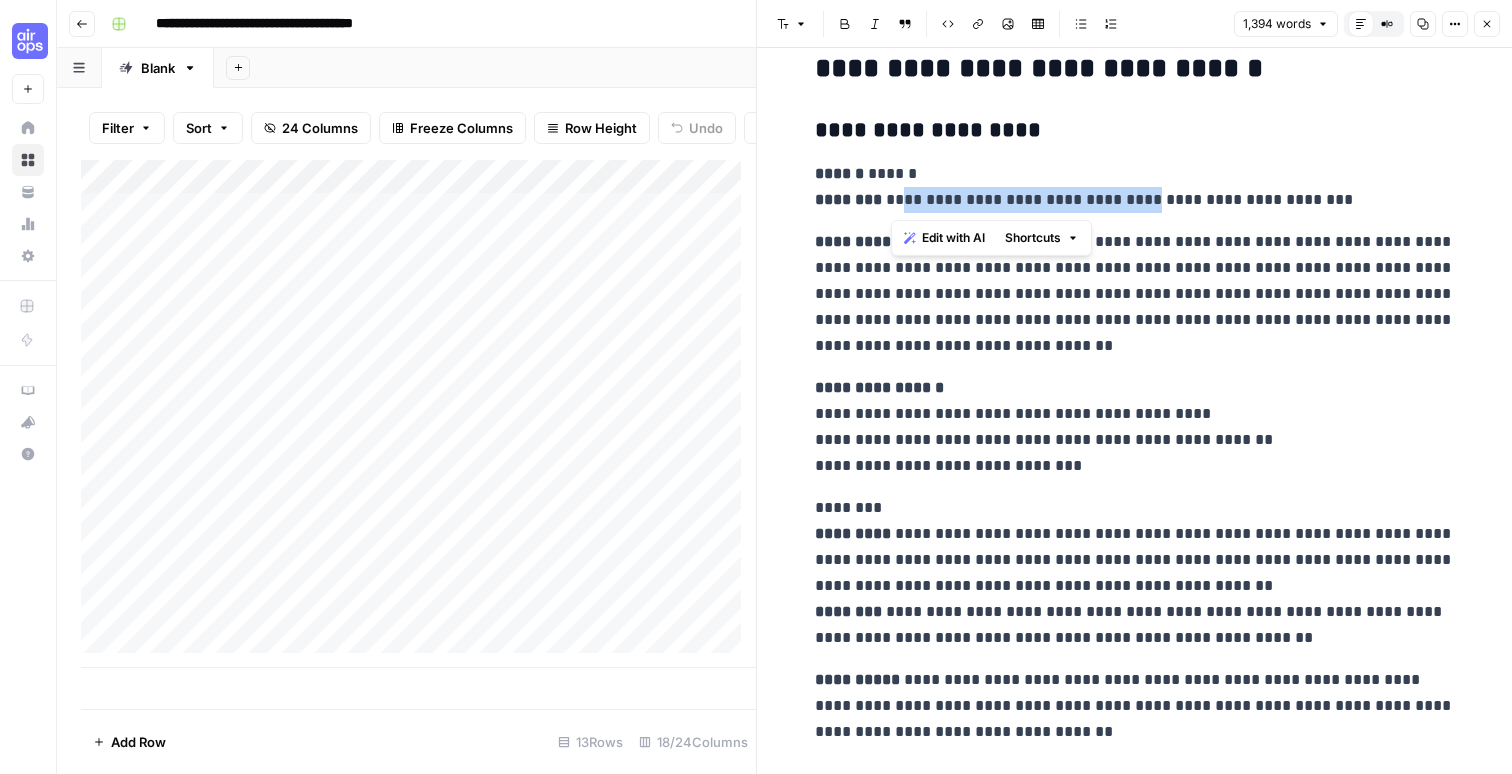 drag, startPoint x: 927, startPoint y: 199, endPoint x: 1134, endPoint y: 205, distance: 207.08694 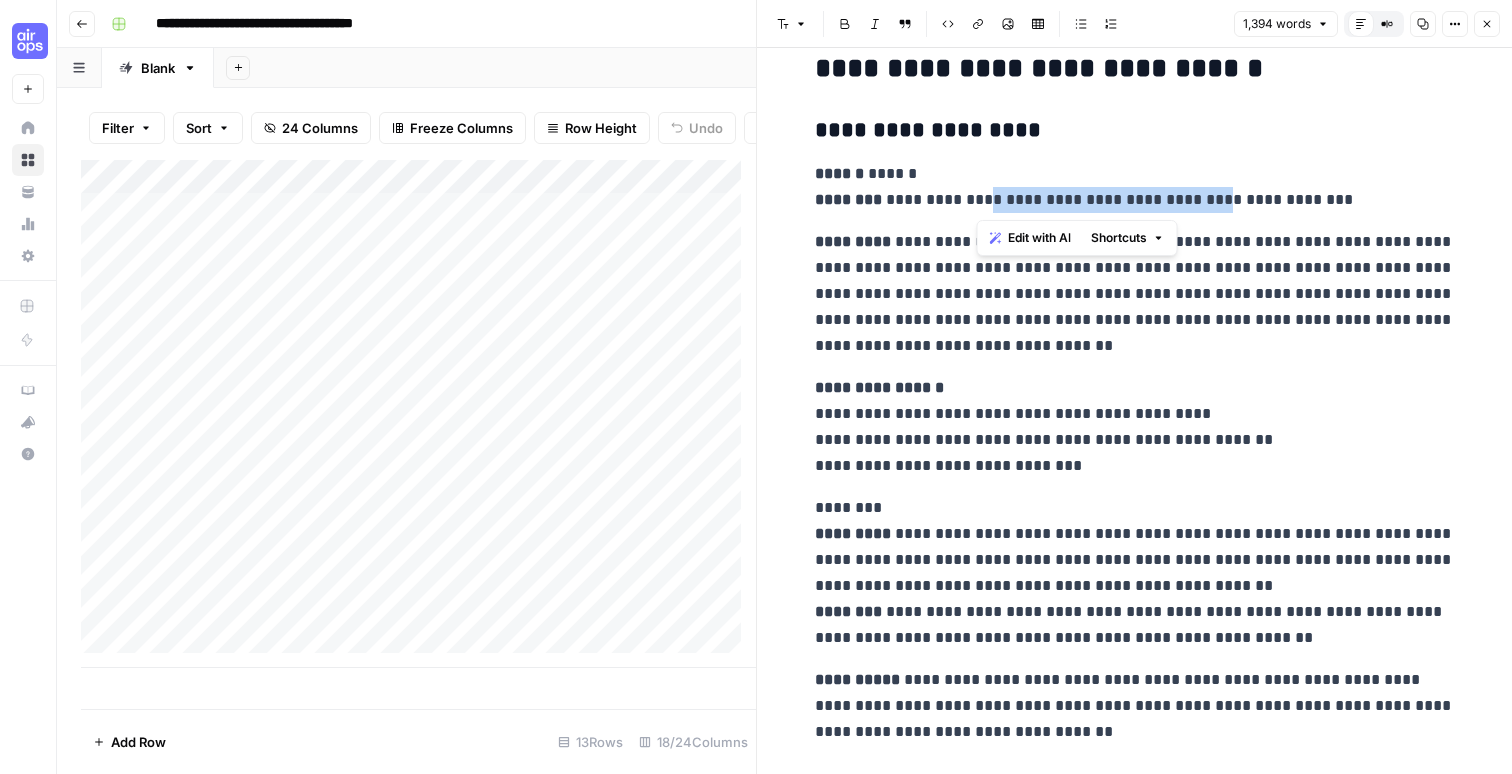 drag, startPoint x: 975, startPoint y: 201, endPoint x: 1208, endPoint y: 197, distance: 233.03433 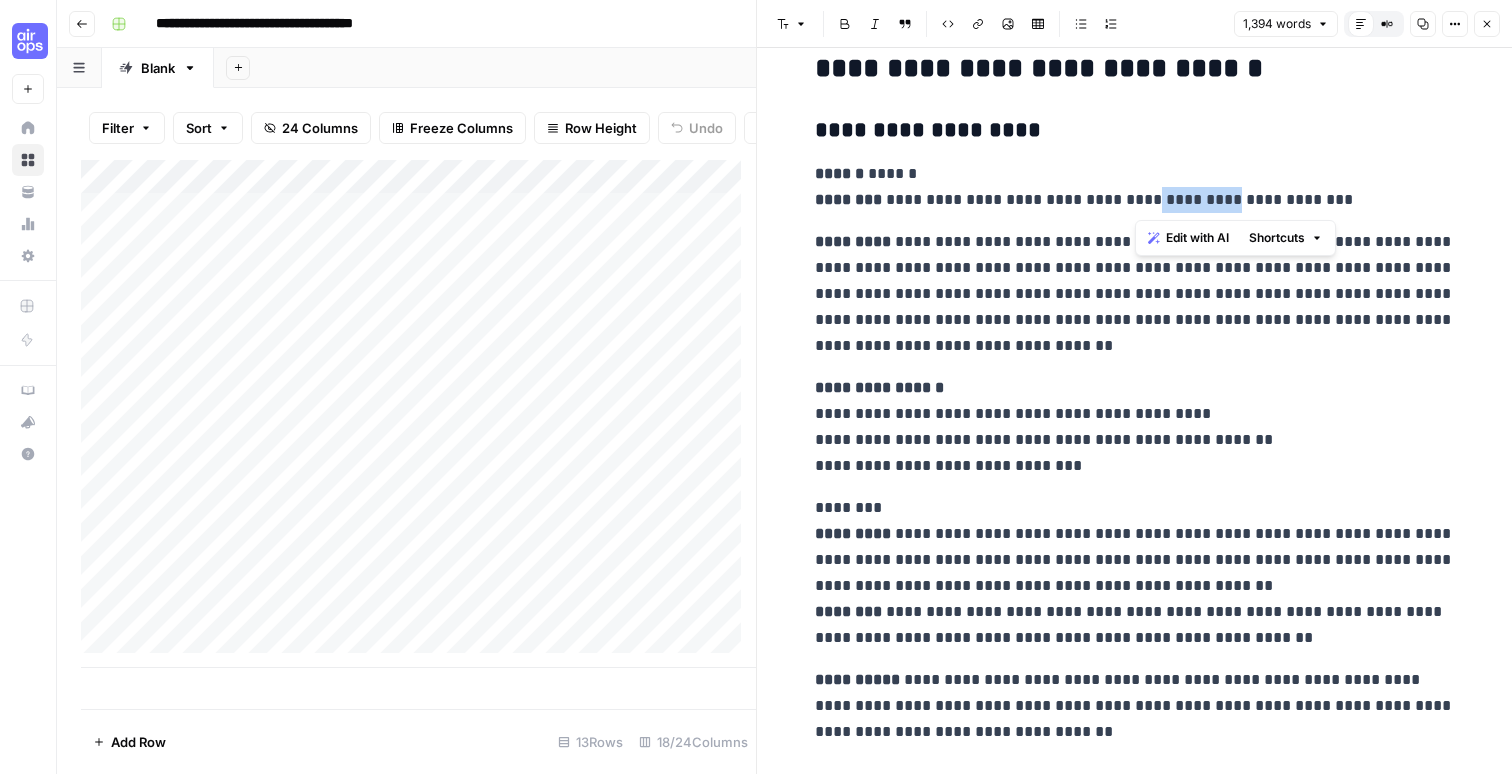 drag, startPoint x: 1130, startPoint y: 200, endPoint x: 1217, endPoint y: 200, distance: 87 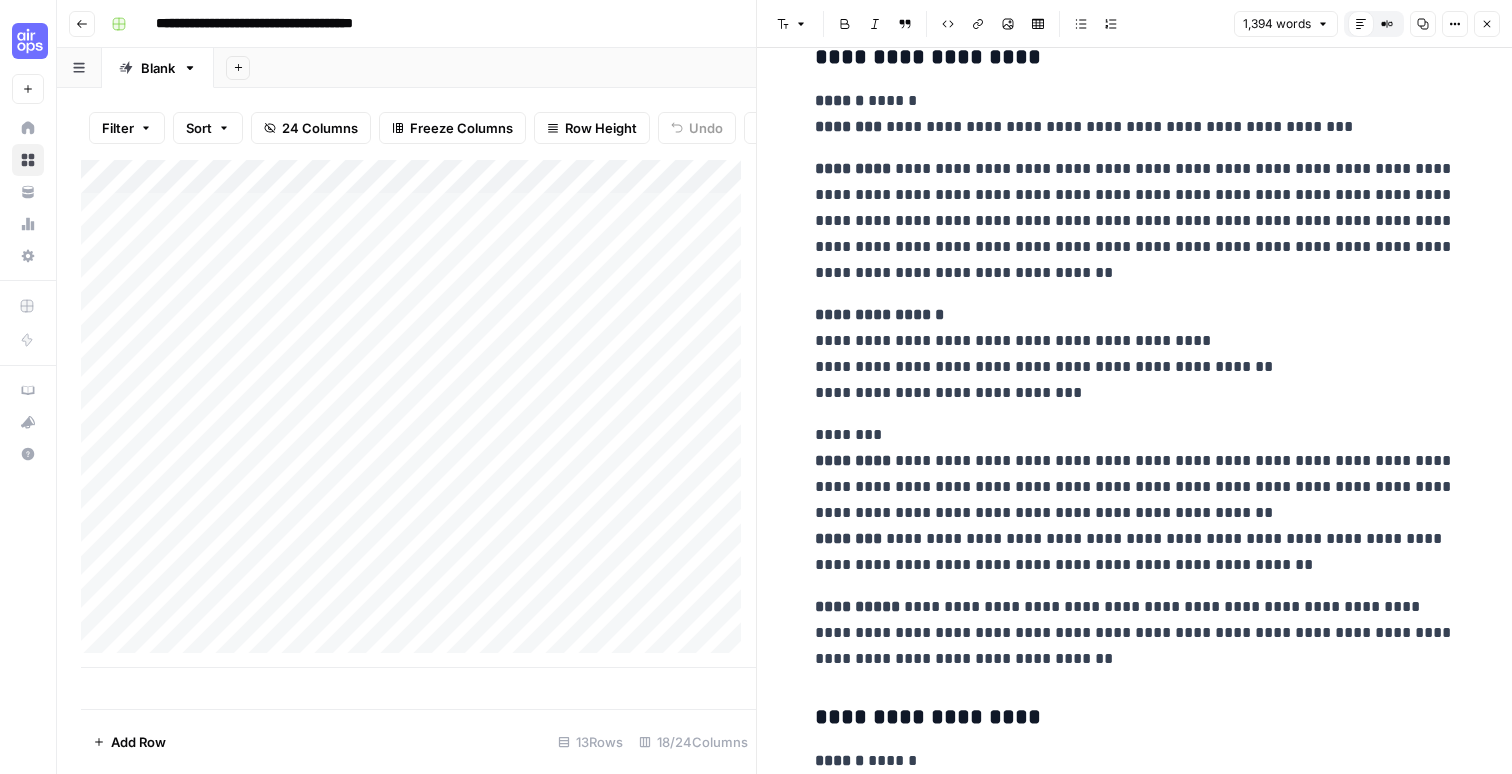 scroll, scrollTop: 3306, scrollLeft: 0, axis: vertical 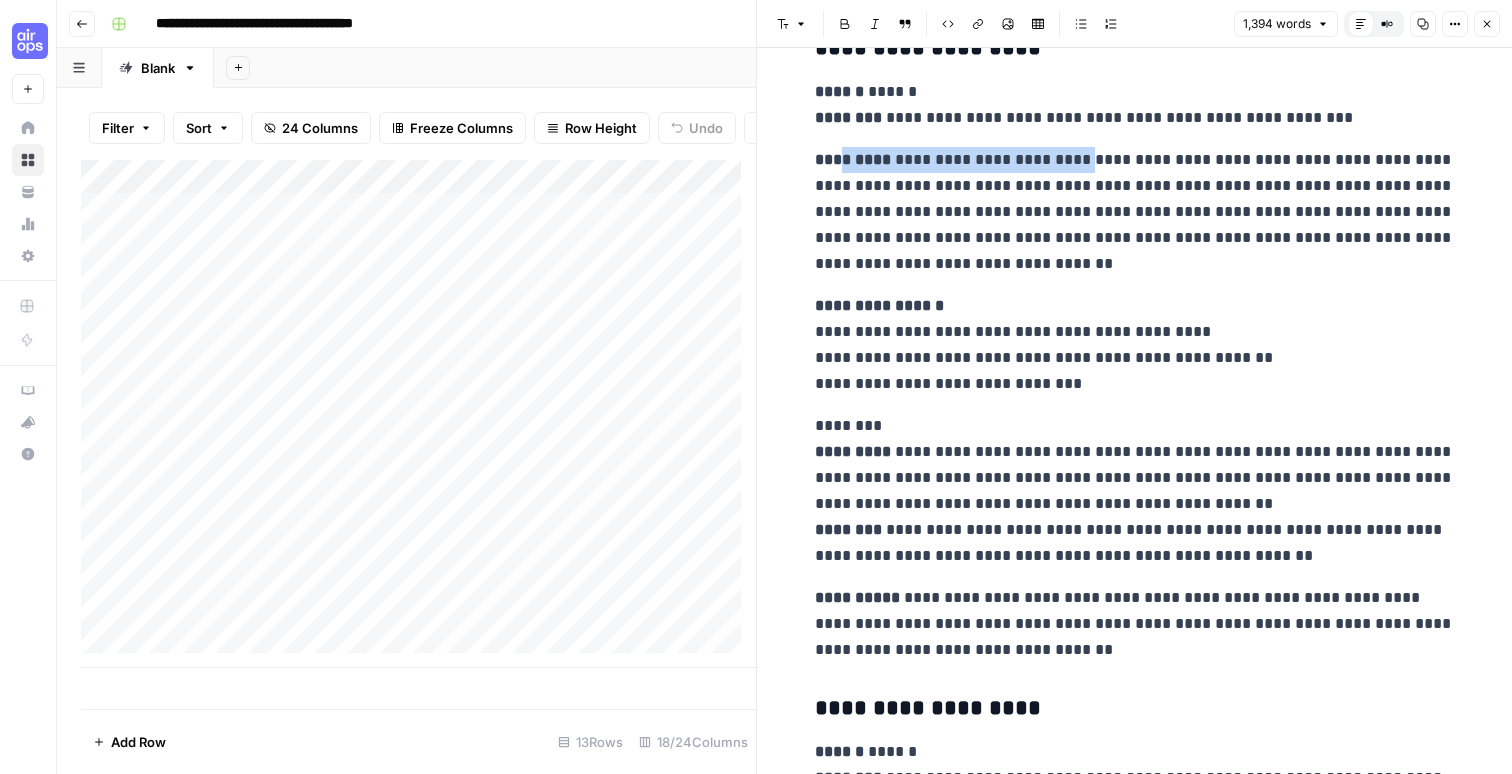 drag, startPoint x: 833, startPoint y: 163, endPoint x: 1126, endPoint y: 166, distance: 293.01535 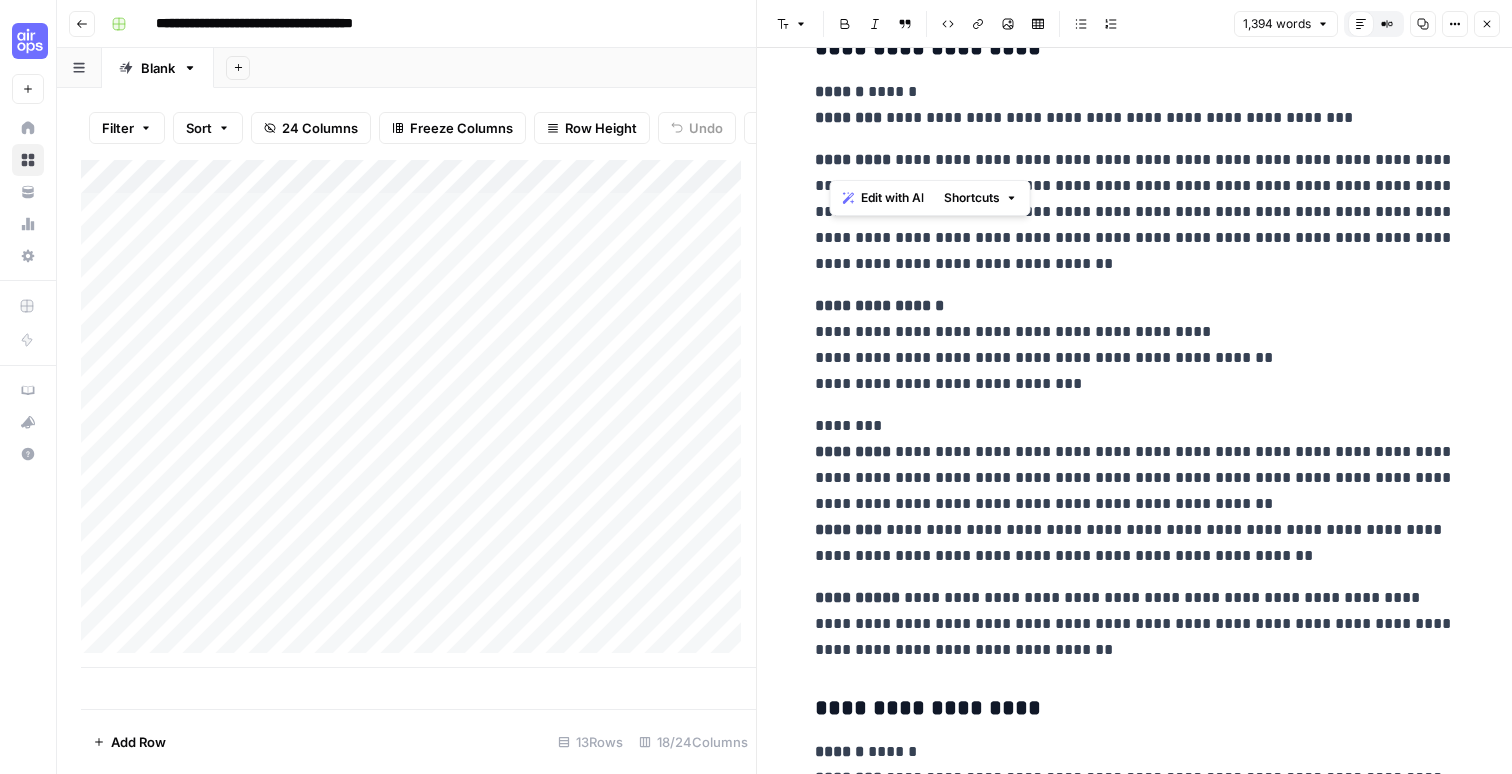 click on "**********" at bounding box center (1135, 212) 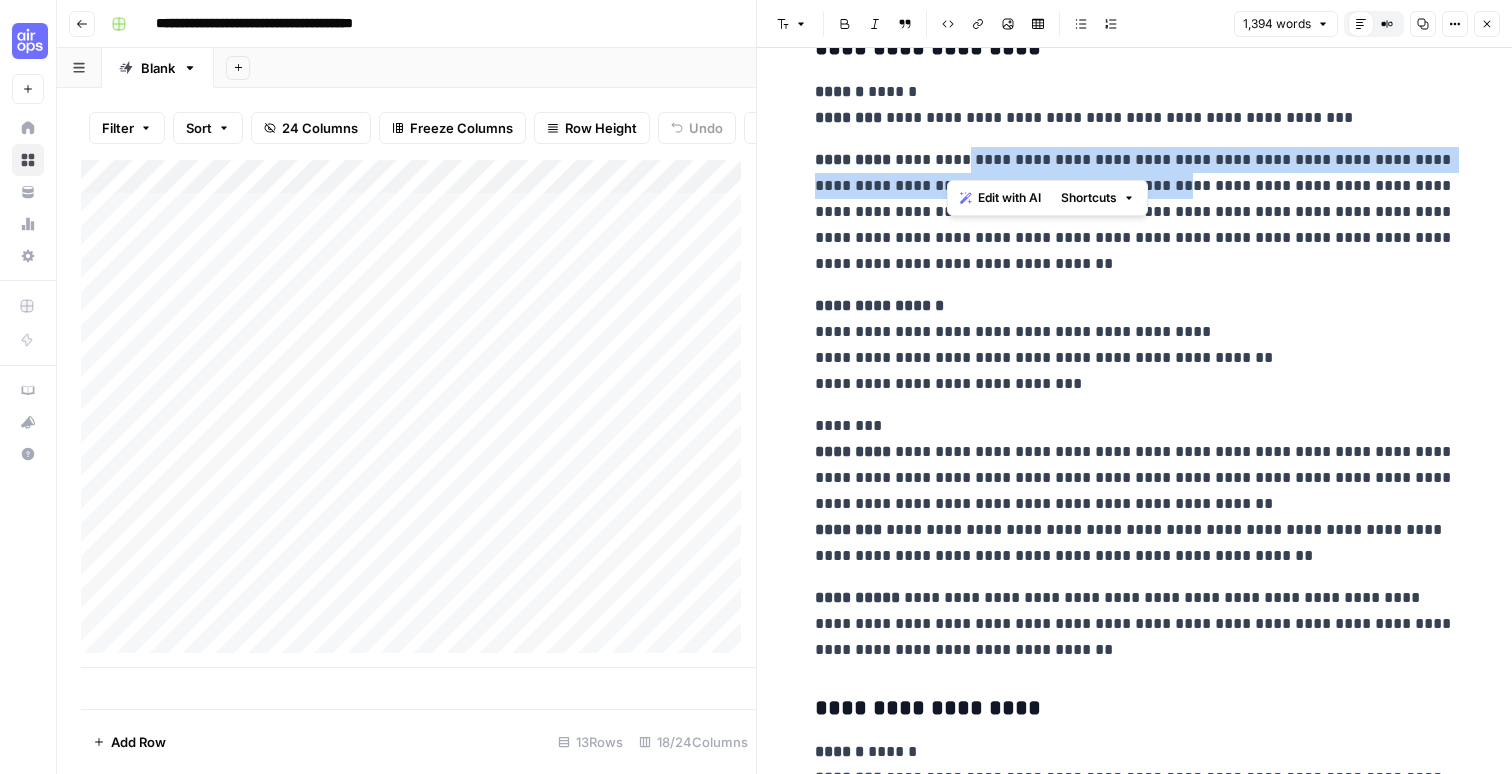 drag, startPoint x: 946, startPoint y: 169, endPoint x: 1178, endPoint y: 200, distance: 234.06195 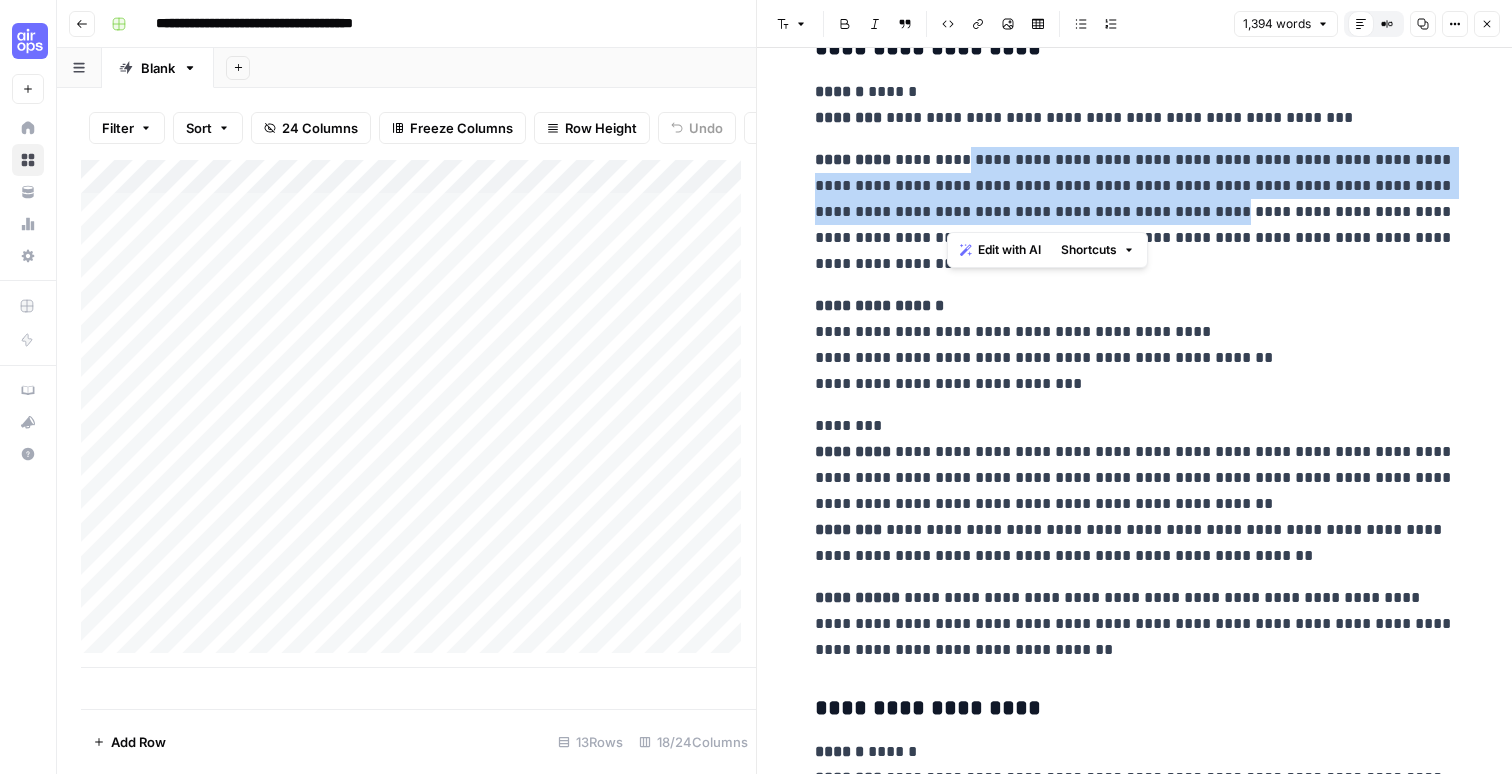 click on "**********" at bounding box center (1135, 212) 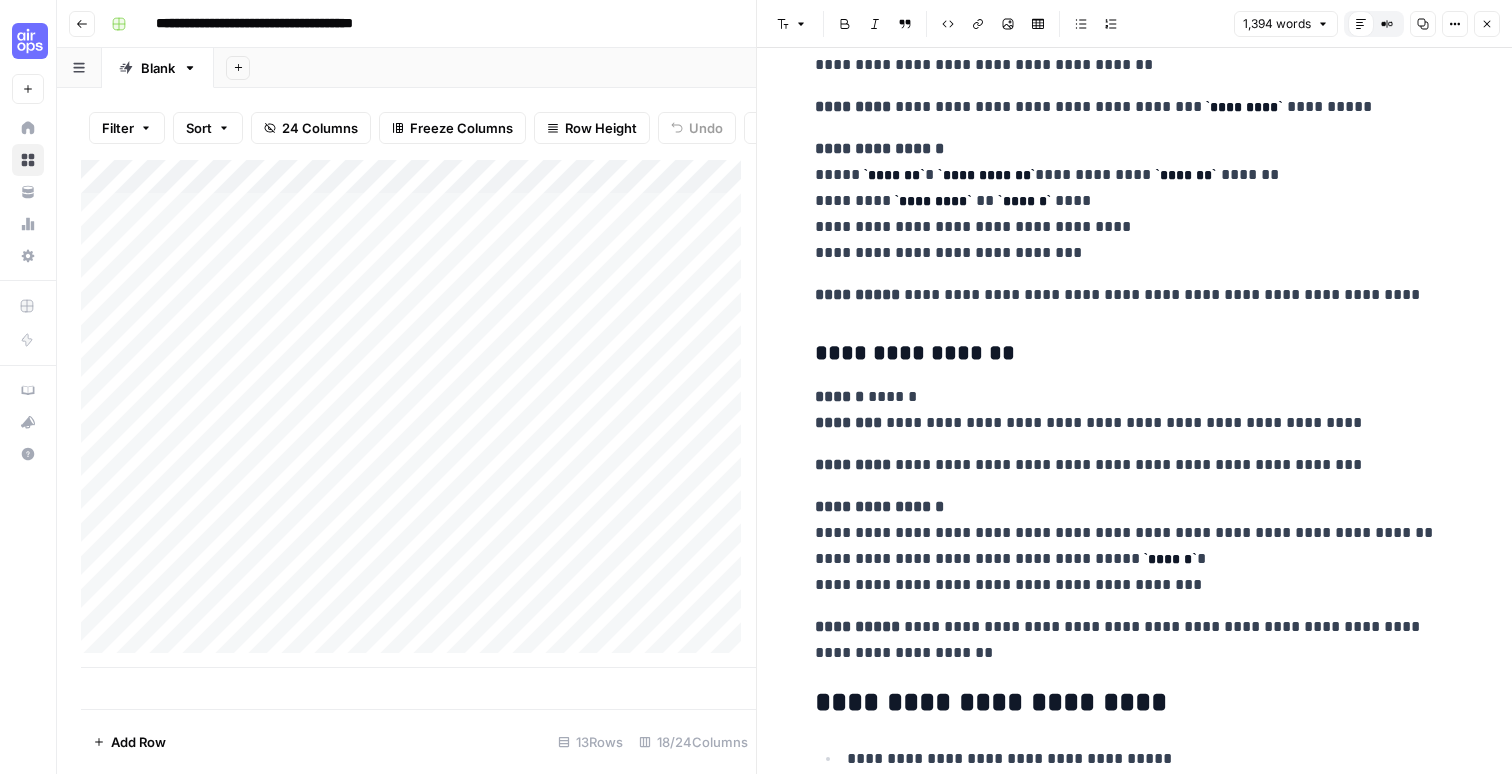 scroll, scrollTop: 6382, scrollLeft: 0, axis: vertical 